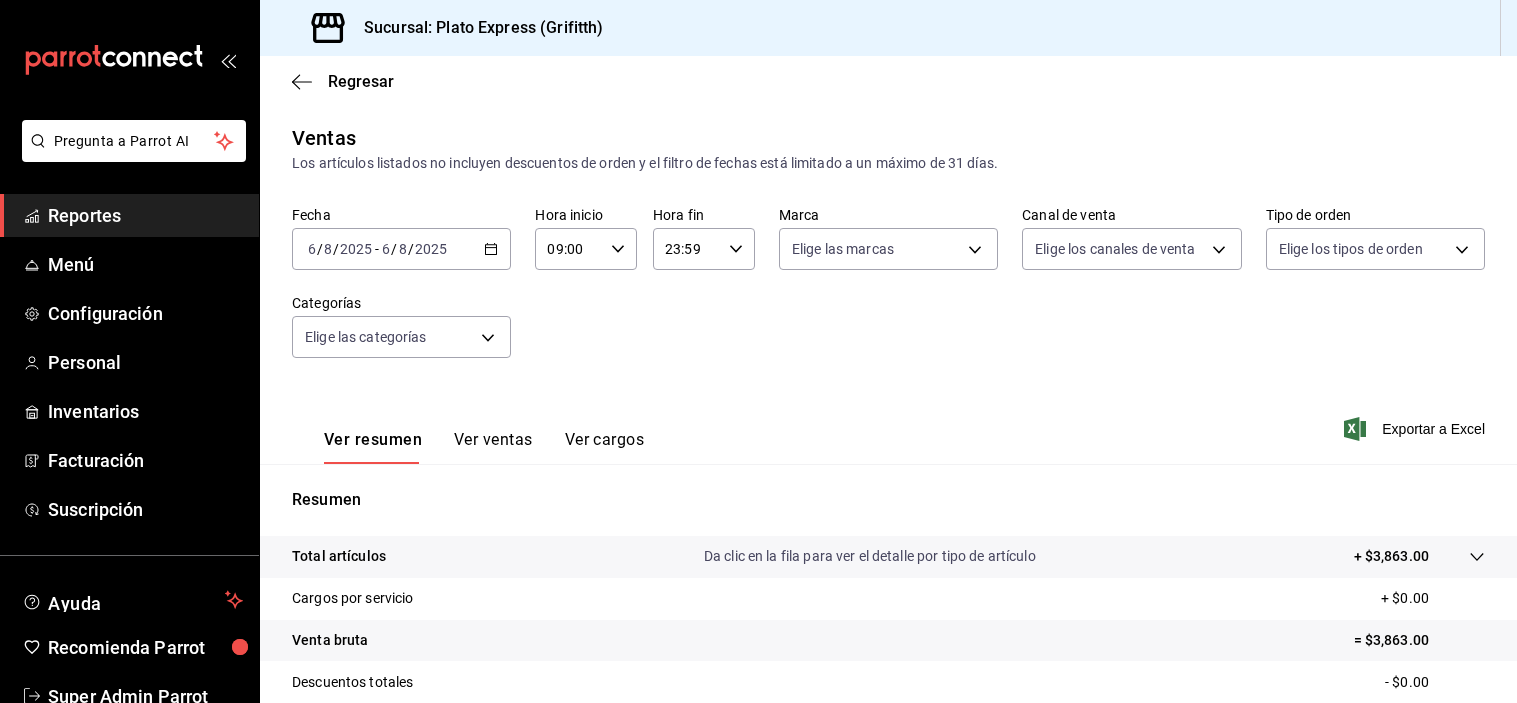 scroll, scrollTop: 0, scrollLeft: 0, axis: both 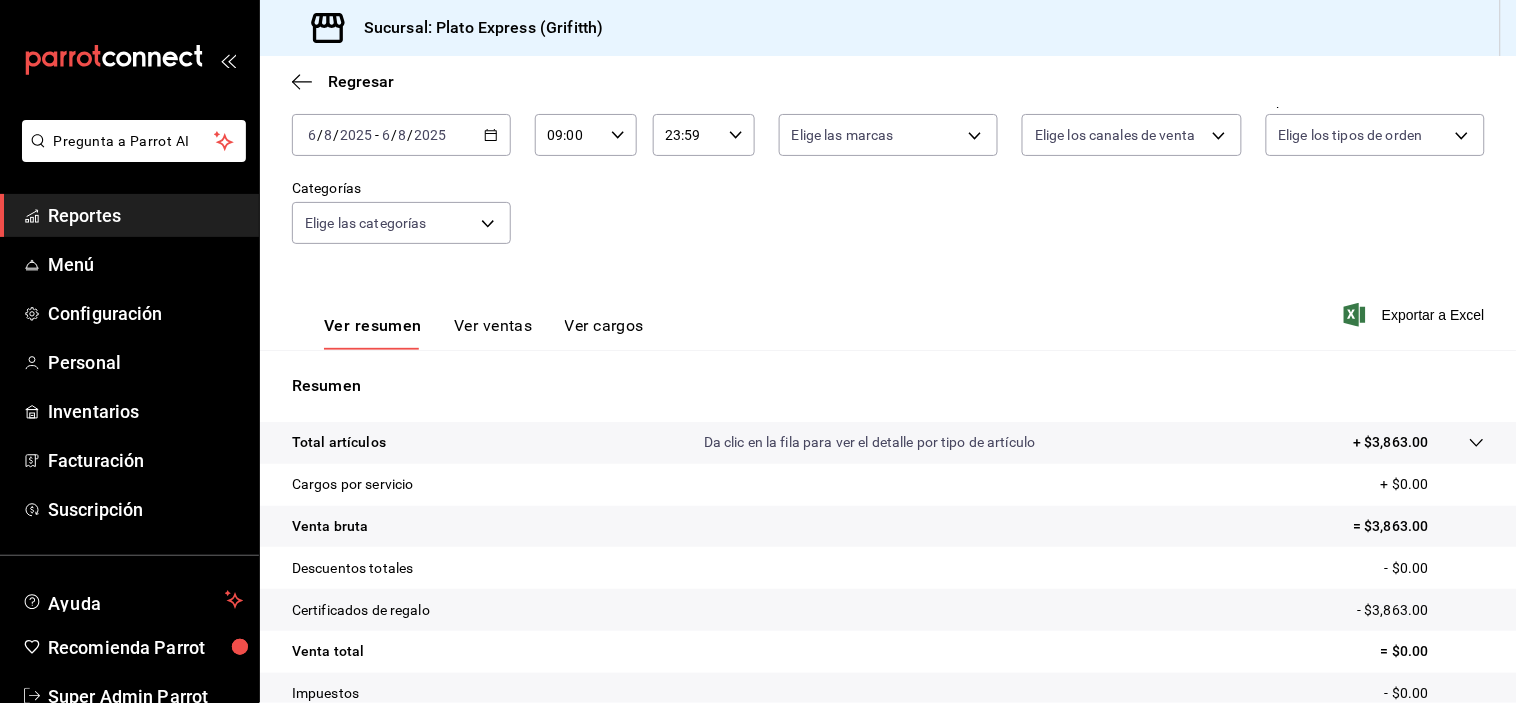 click 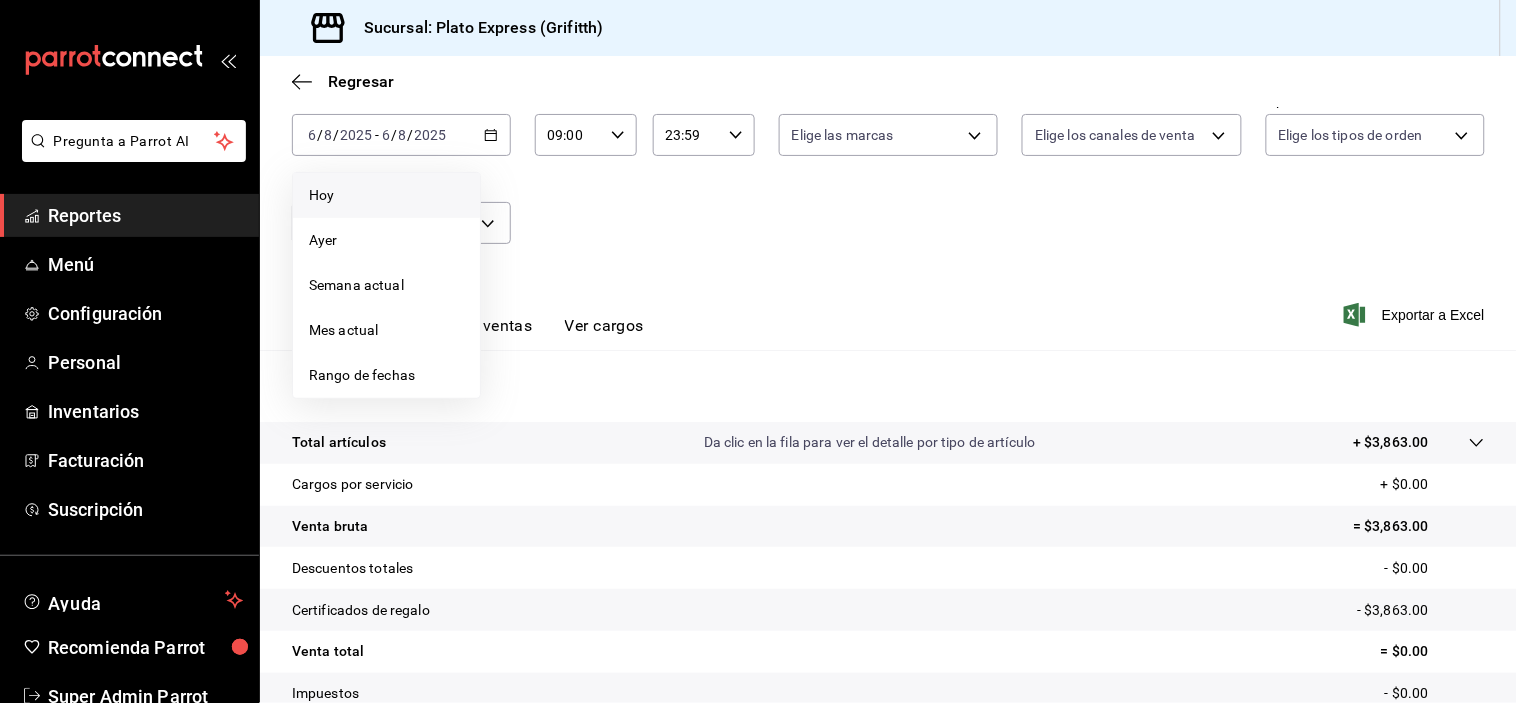 click on "Hoy" at bounding box center [386, 195] 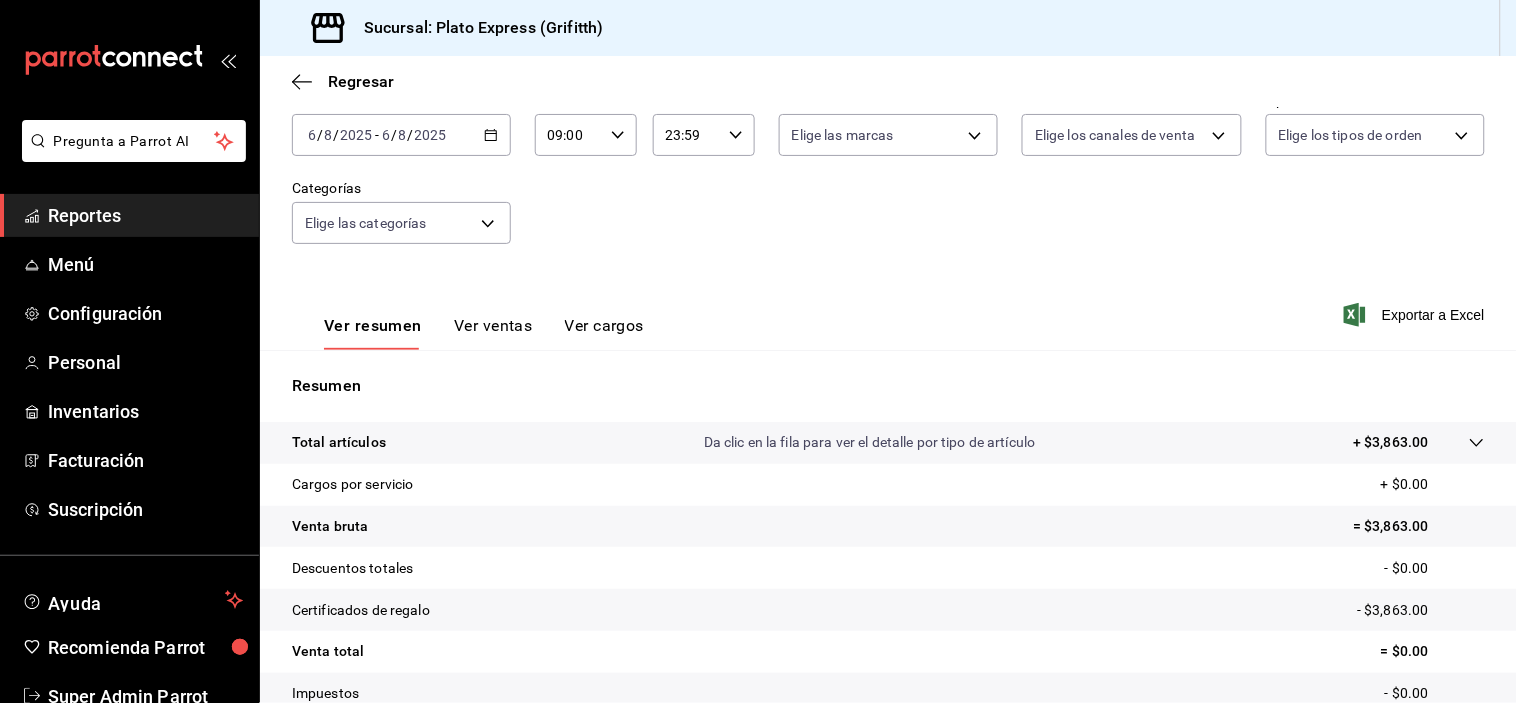 click 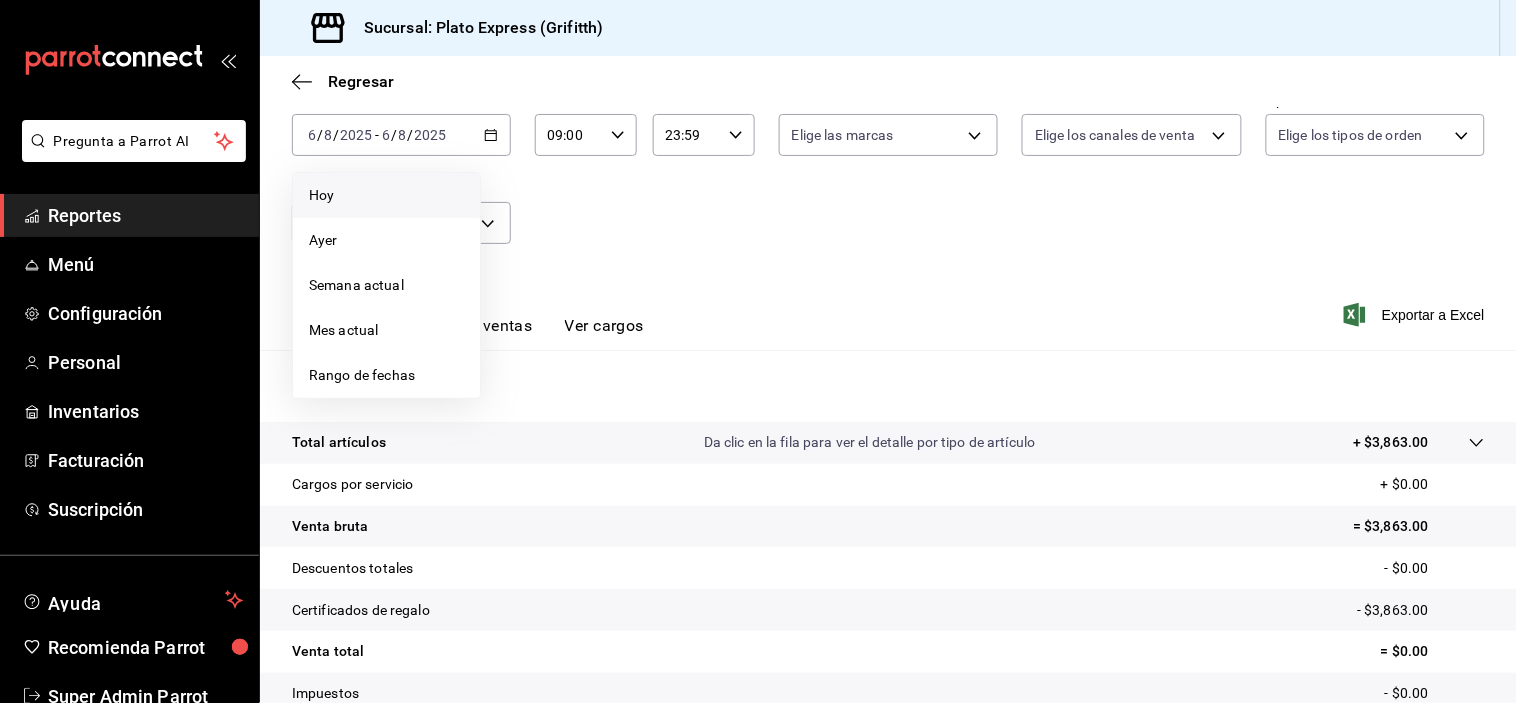 click on "Hoy" at bounding box center [386, 195] 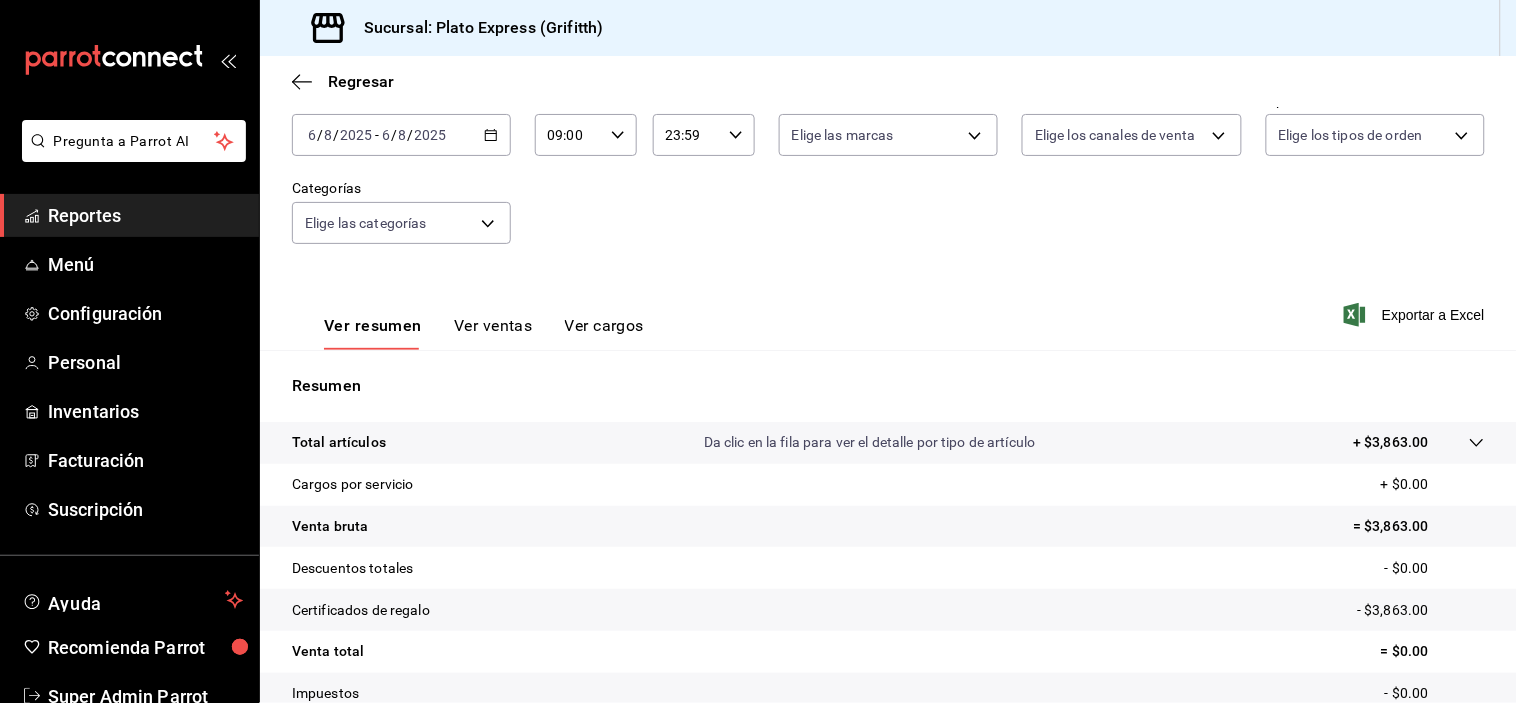 click on "2025-08-06 6 / 8 / 2025 - 2025-08-06 6 / 8 / 2025" at bounding box center (401, 135) 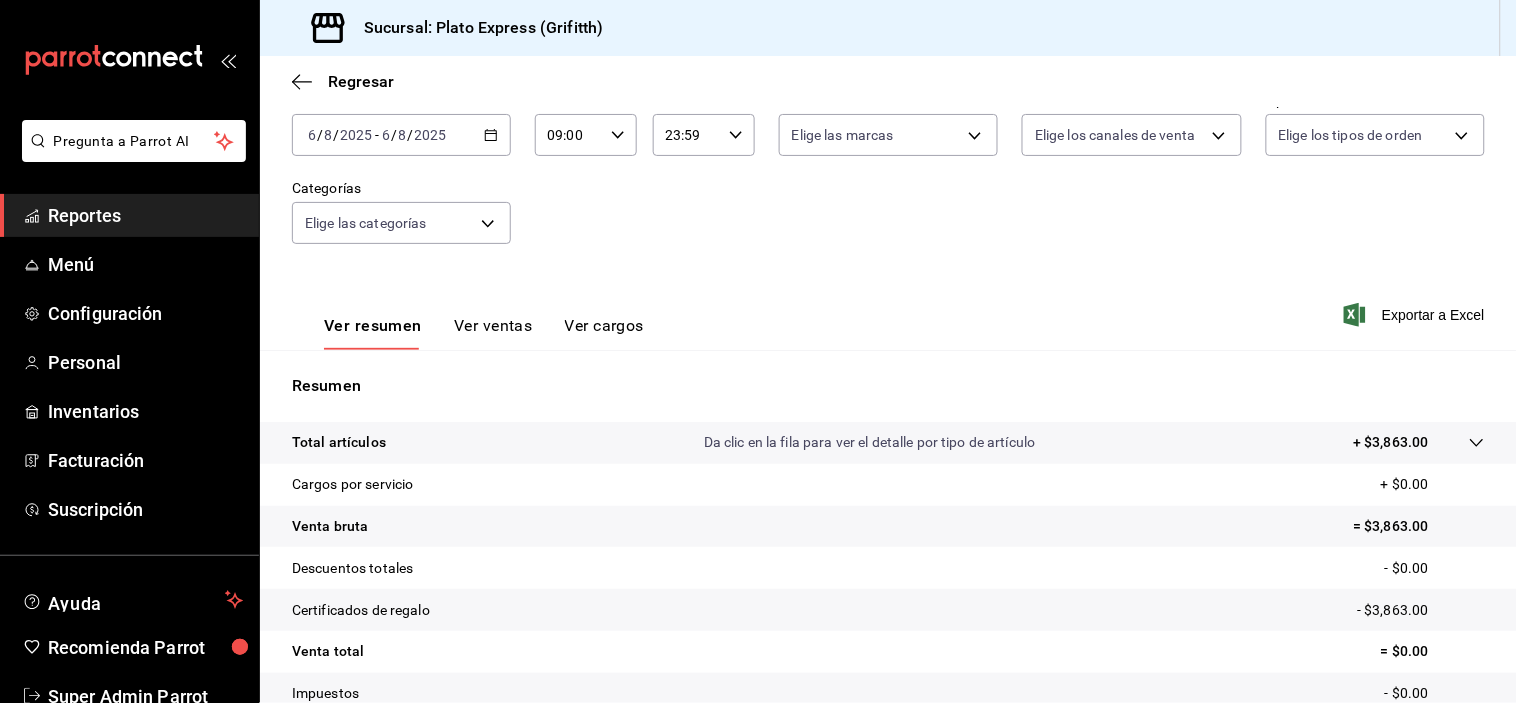 click 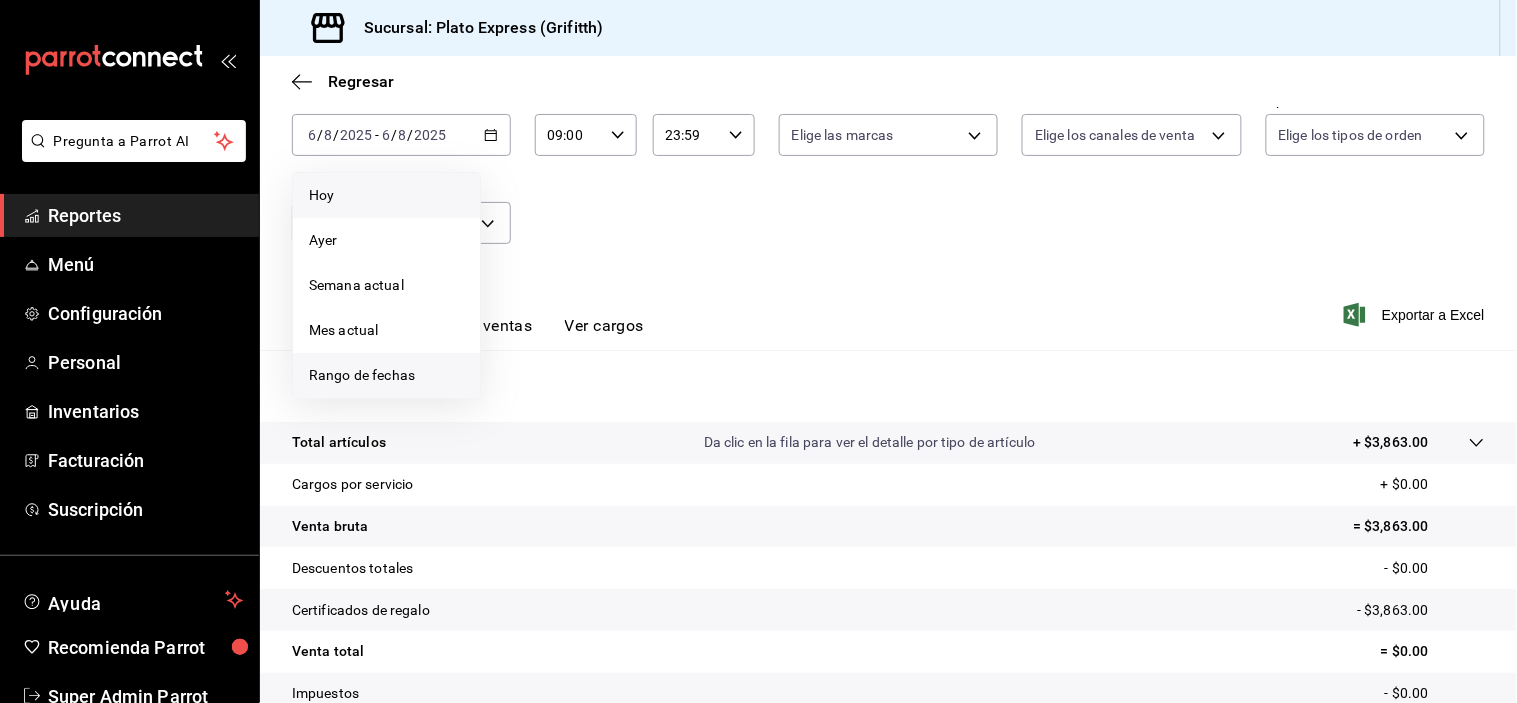 click on "Rango de fechas" at bounding box center [386, 375] 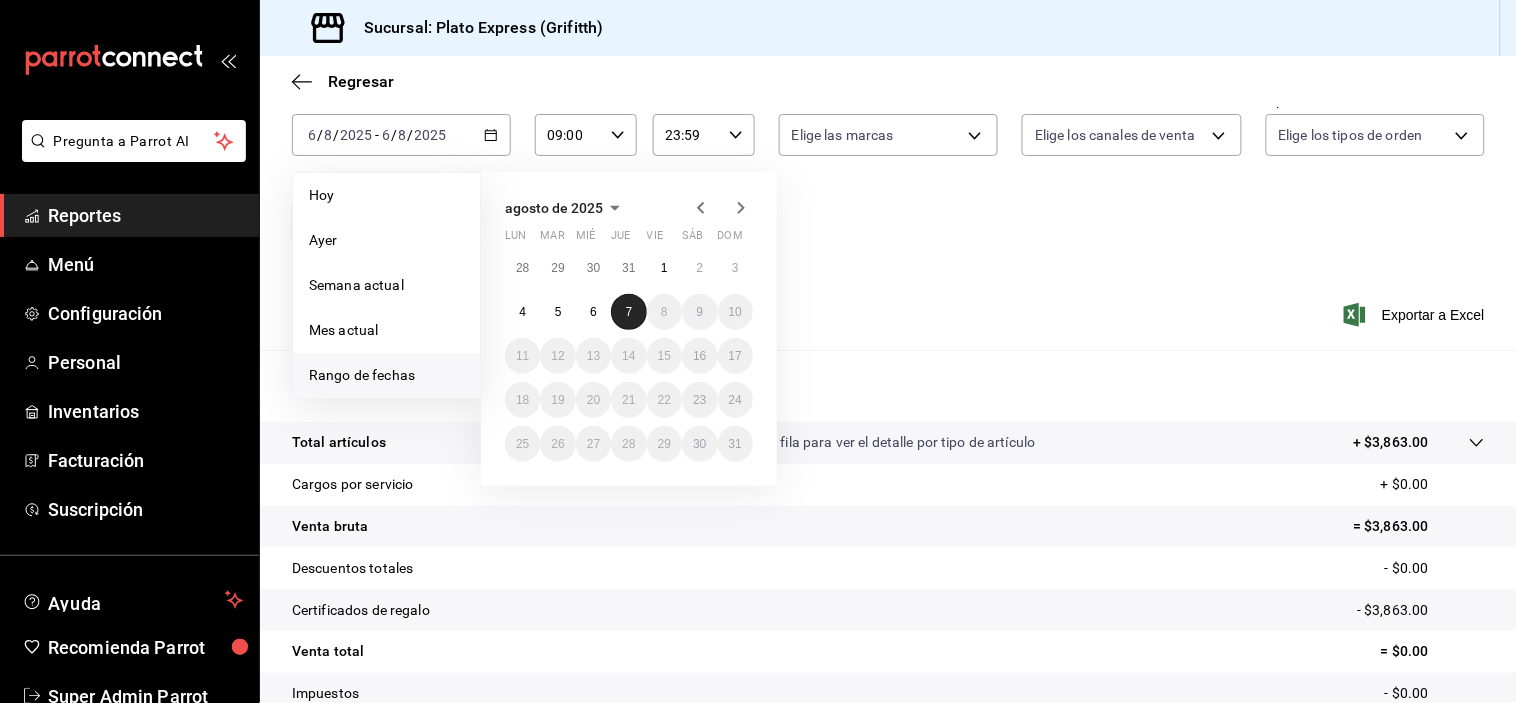 click on "7" at bounding box center (628, 312) 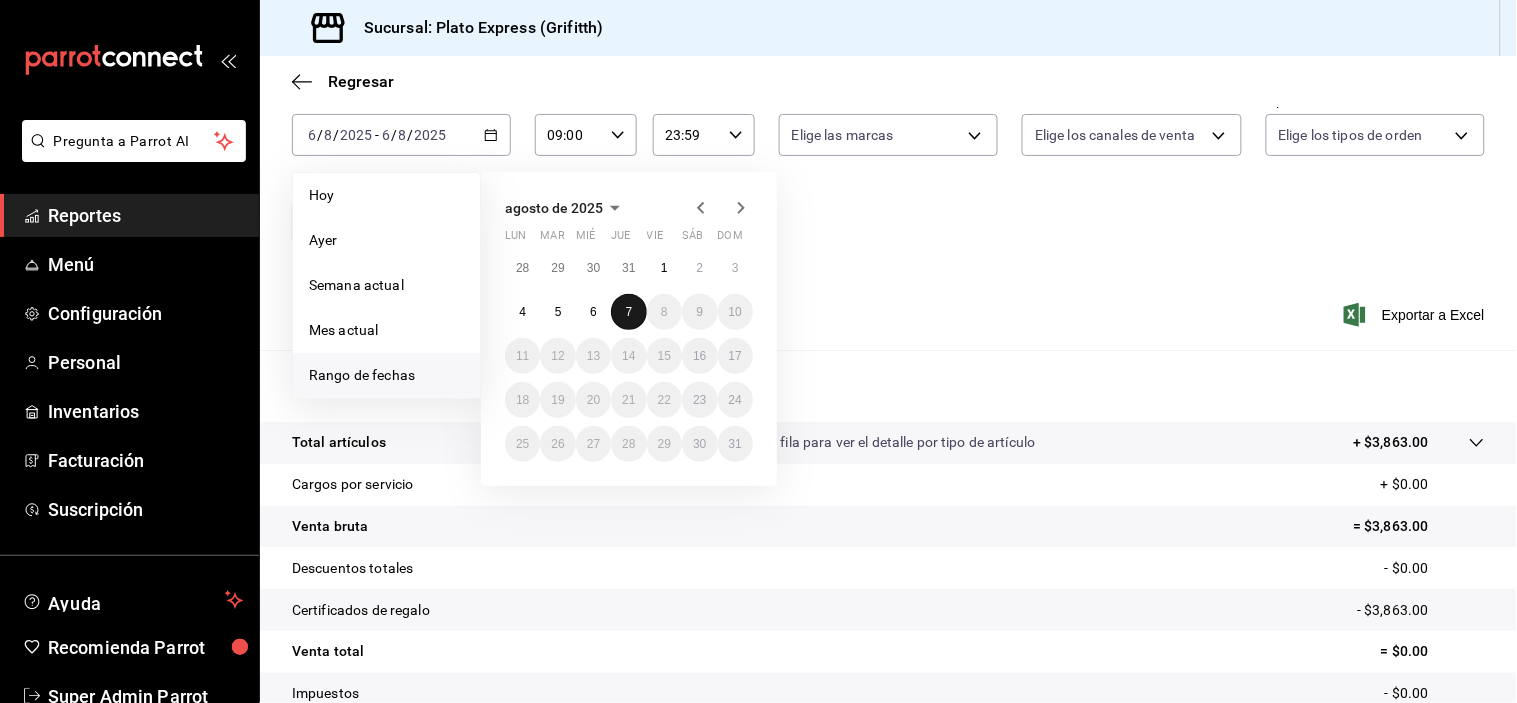 click on "7" at bounding box center (628, 312) 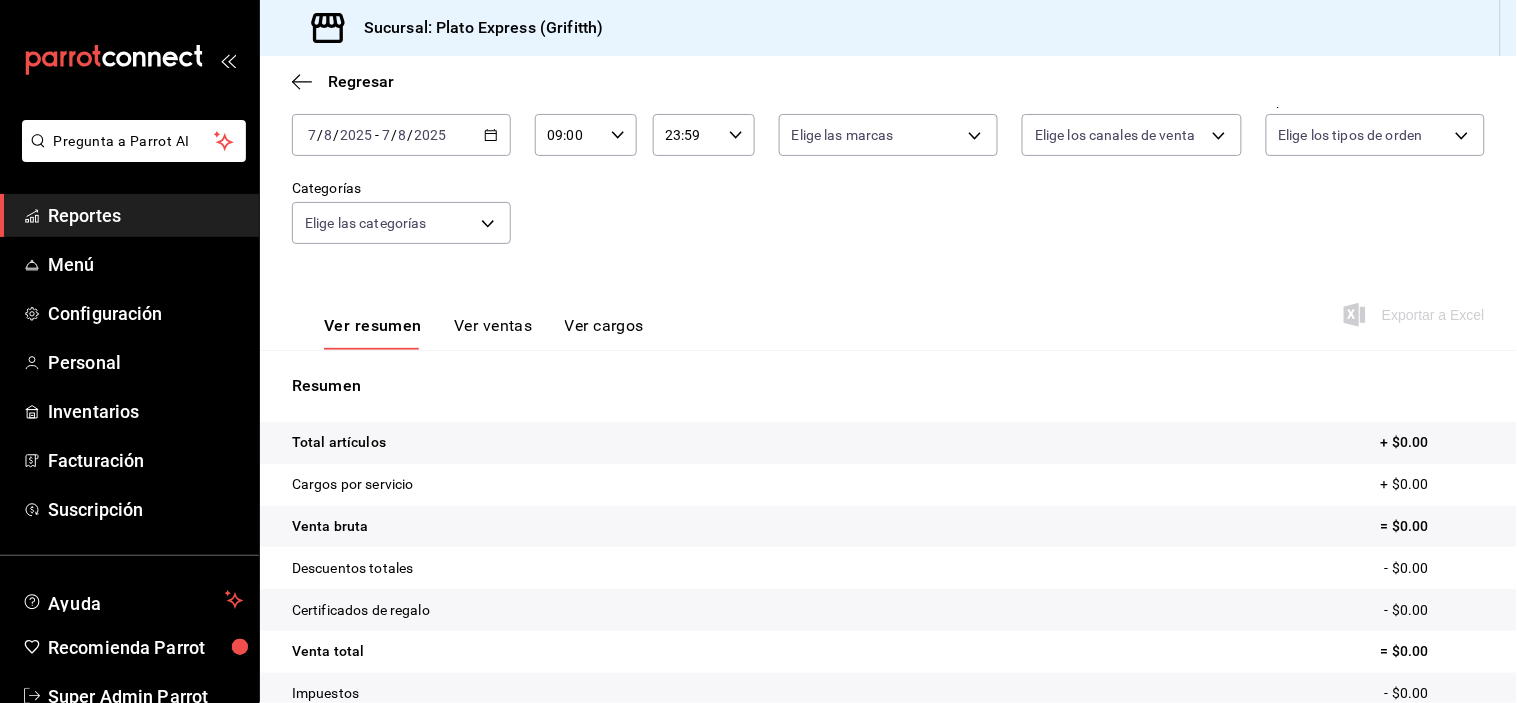 click 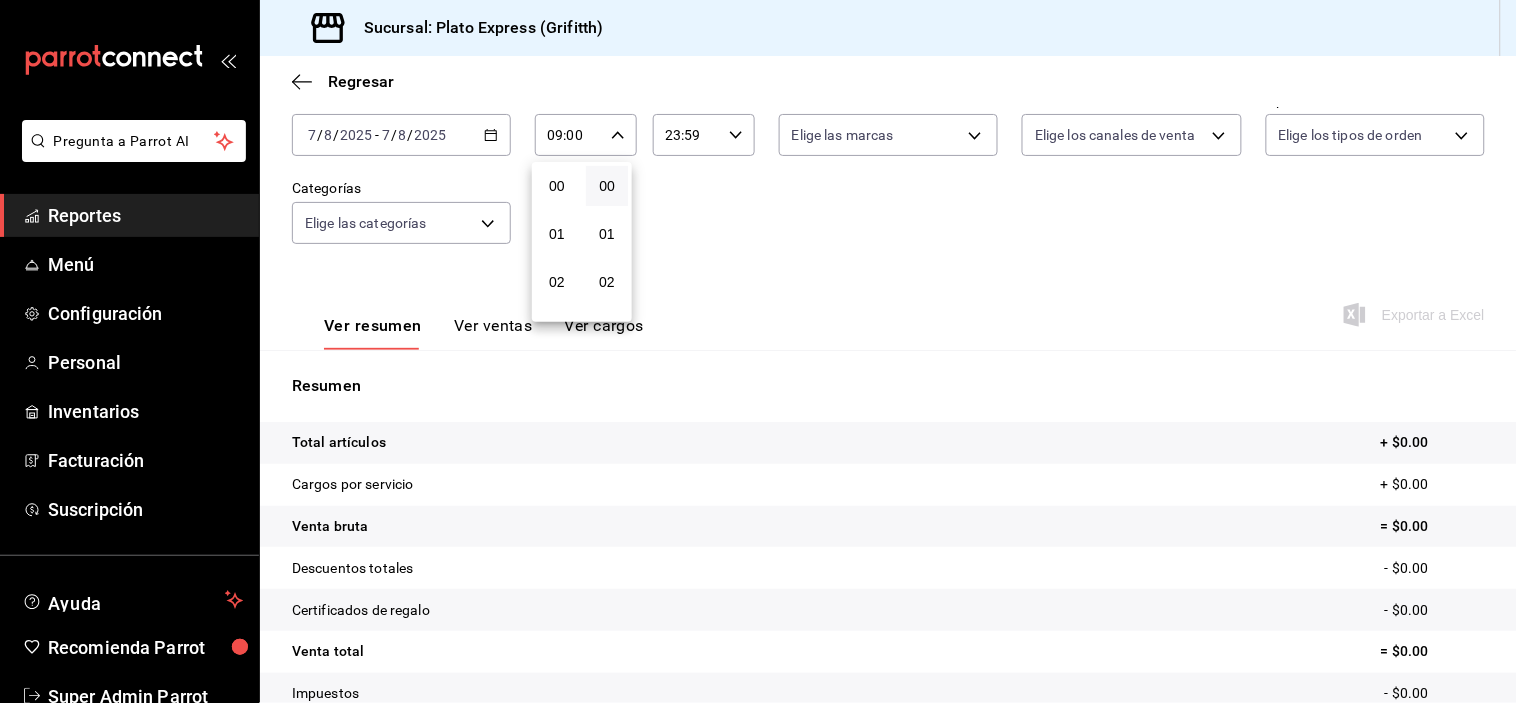 scroll, scrollTop: 447, scrollLeft: 0, axis: vertical 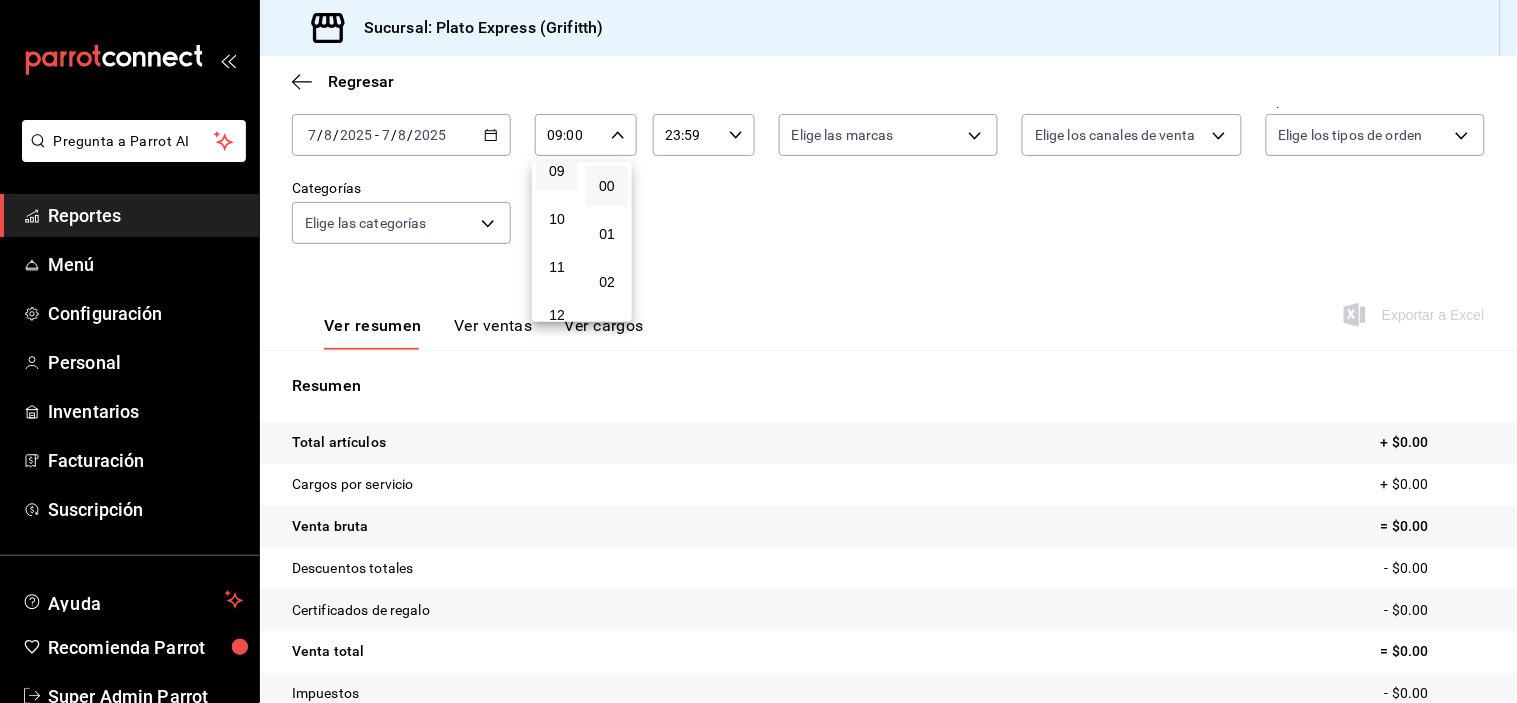 type 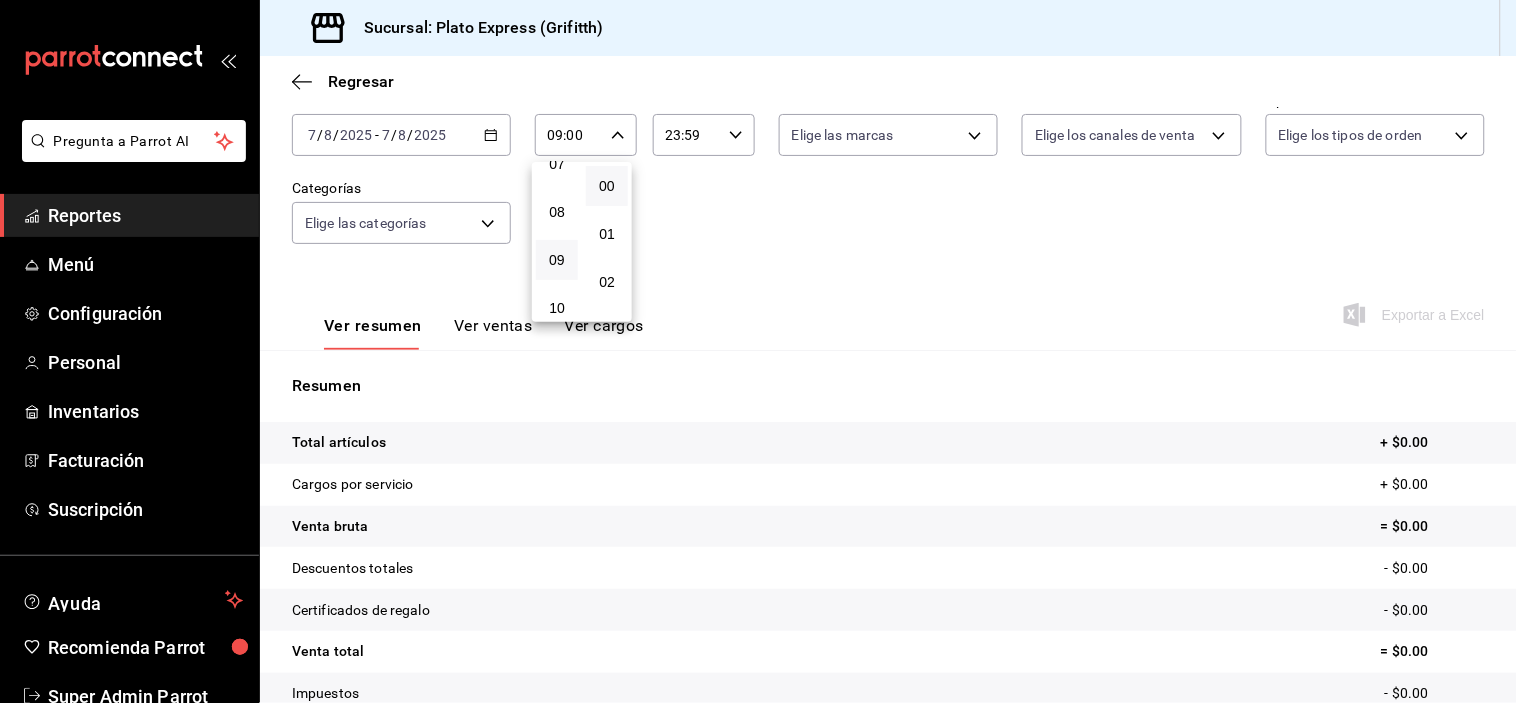 scroll, scrollTop: 314, scrollLeft: 0, axis: vertical 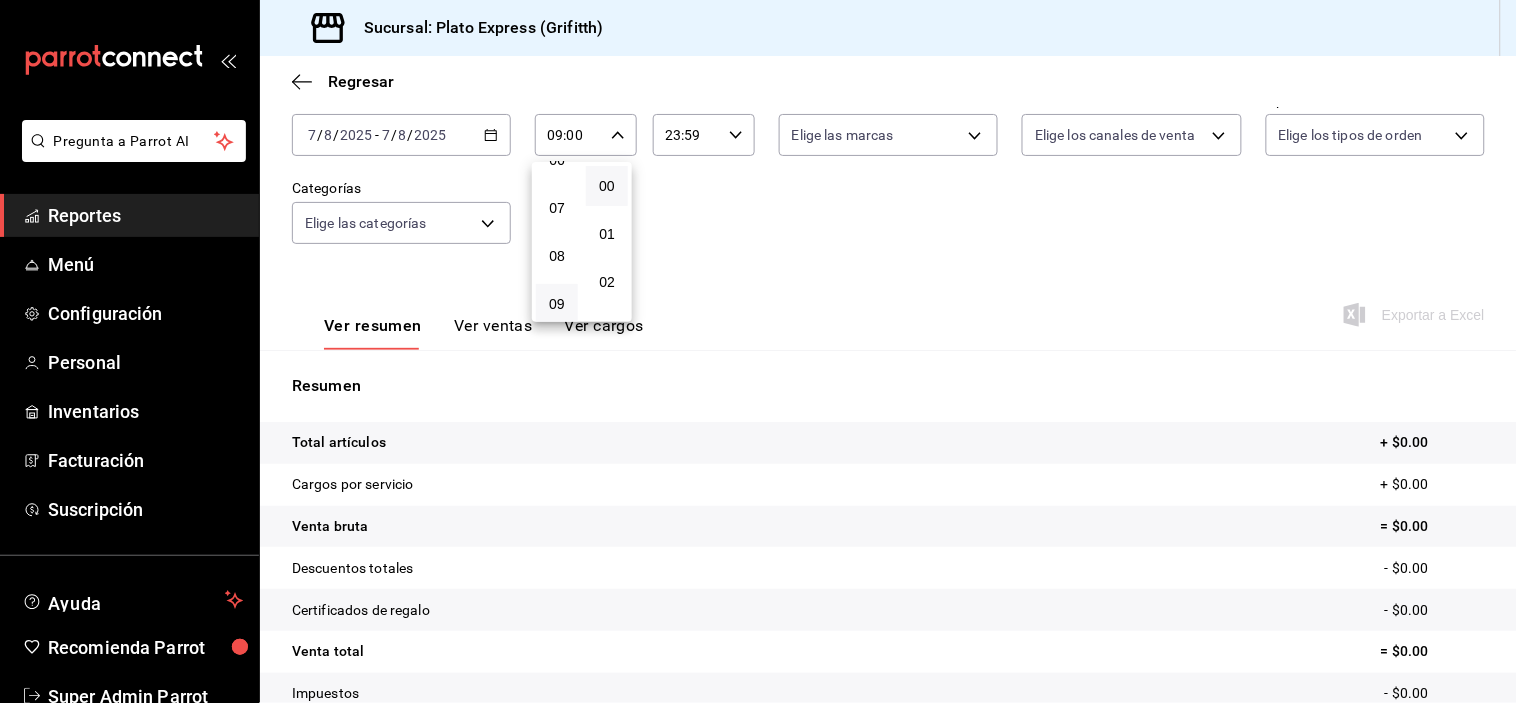 click on "06" at bounding box center [557, 160] 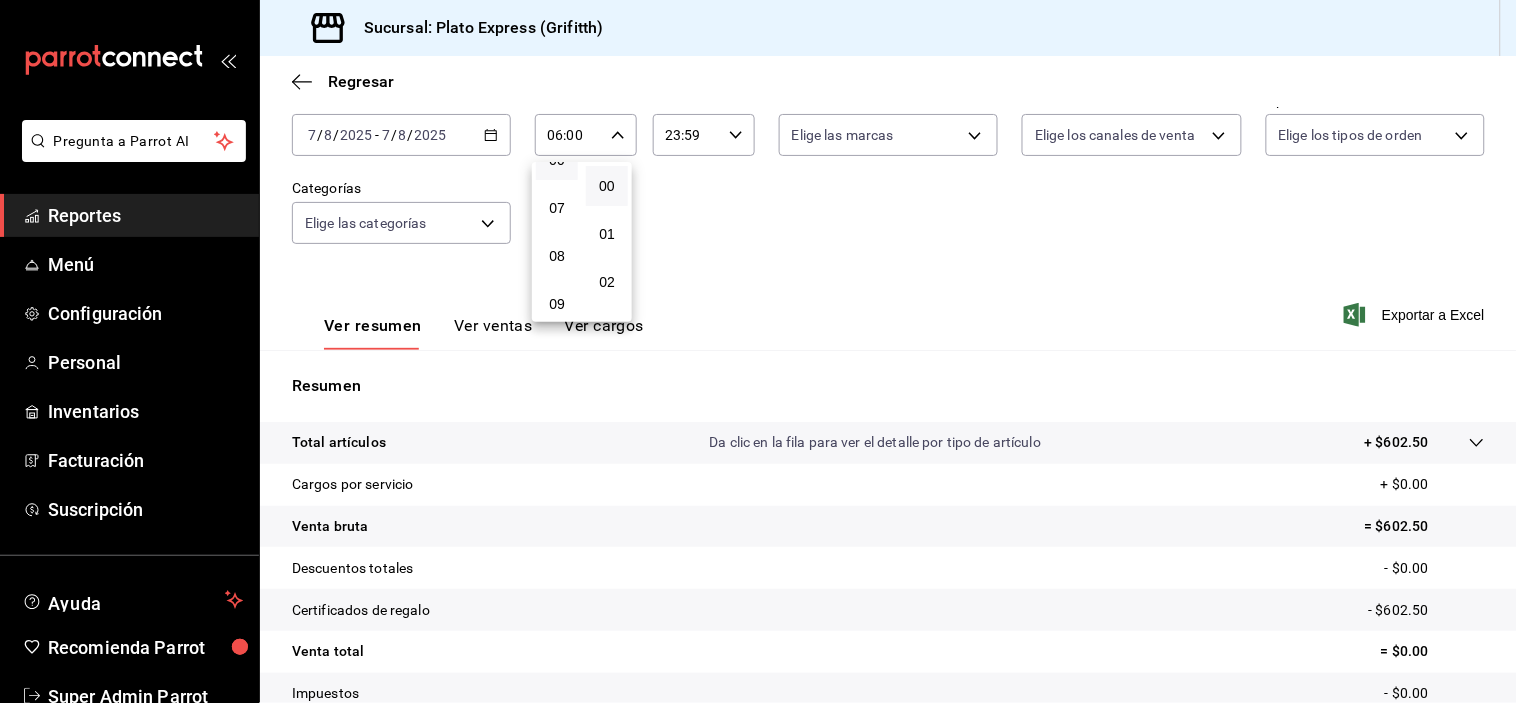 click at bounding box center (758, 351) 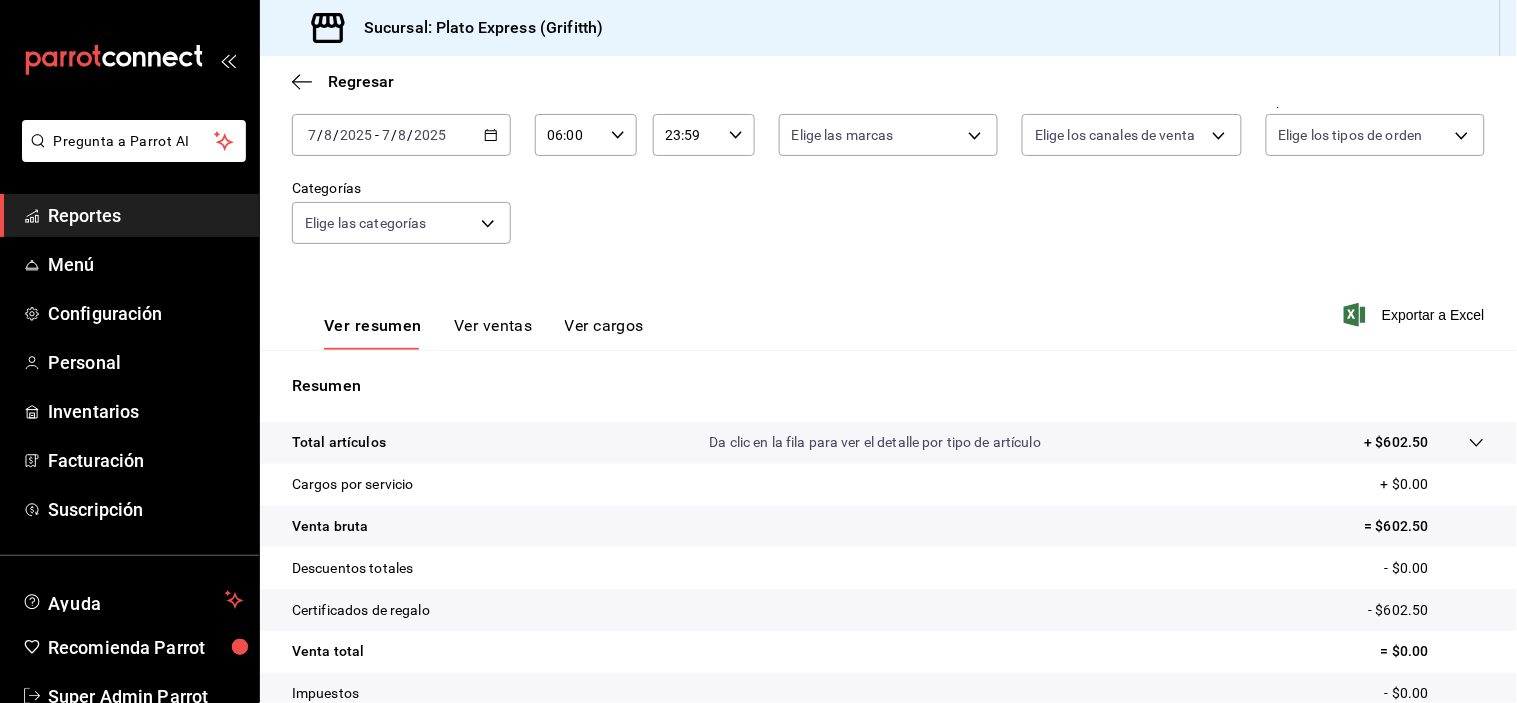 click on "Ver ventas" at bounding box center (493, 333) 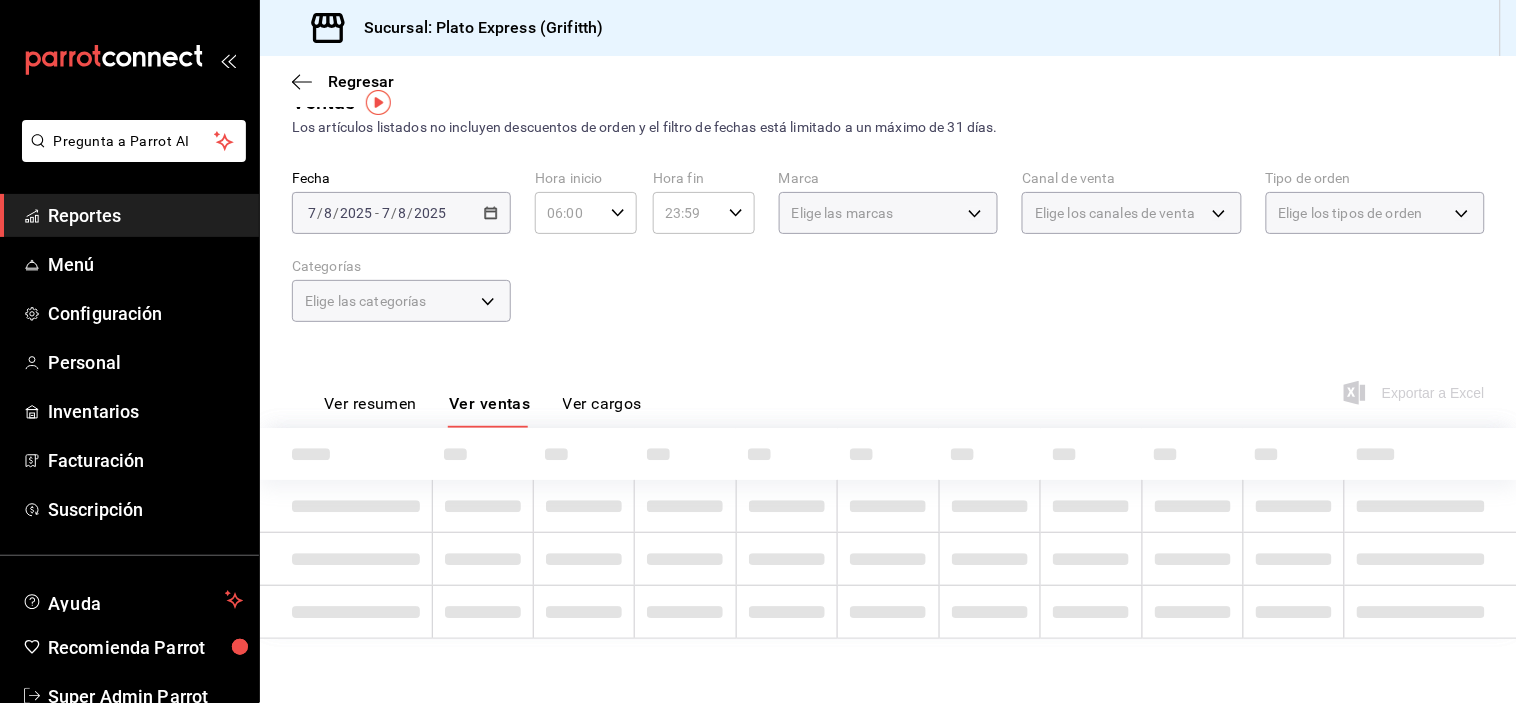 scroll, scrollTop: 0, scrollLeft: 0, axis: both 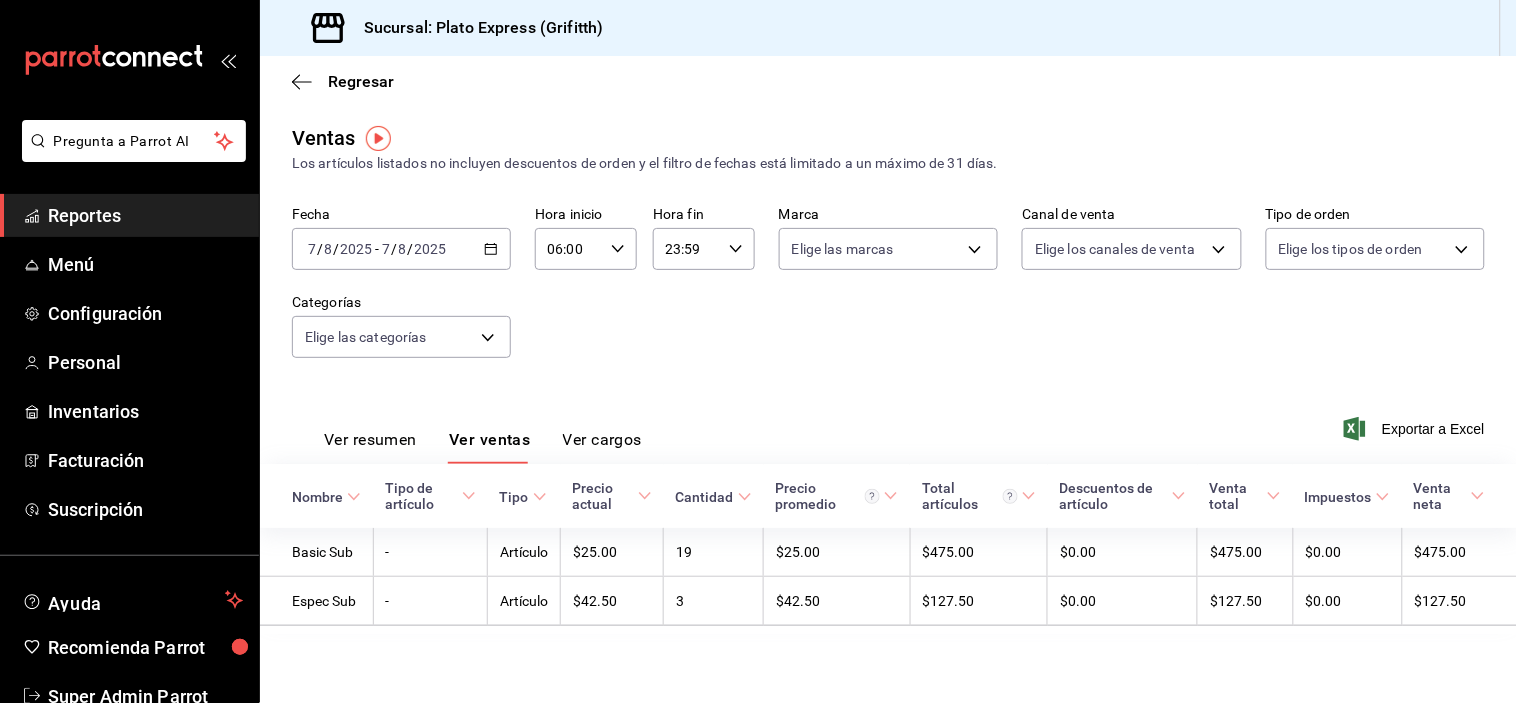 click on "Precio actual" at bounding box center [612, 496] 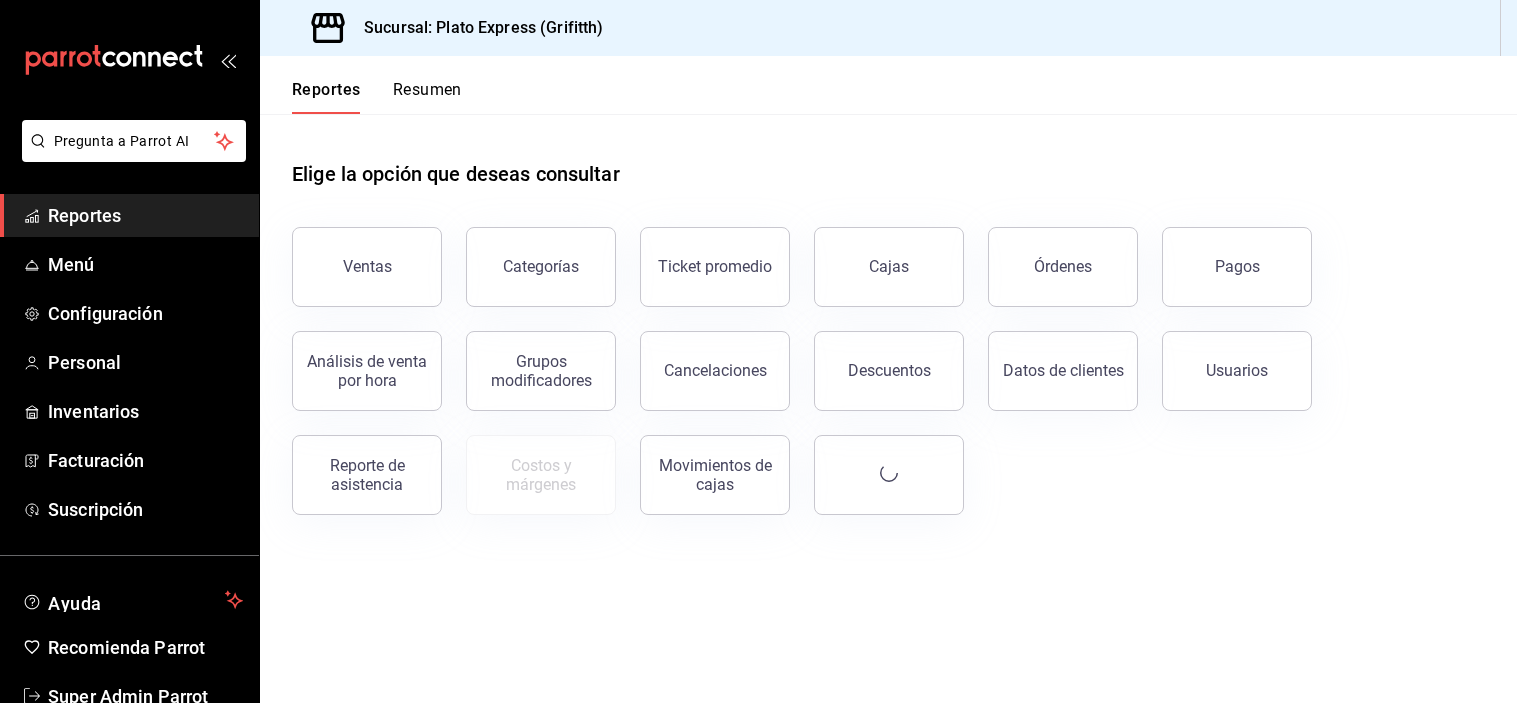 scroll, scrollTop: 0, scrollLeft: 0, axis: both 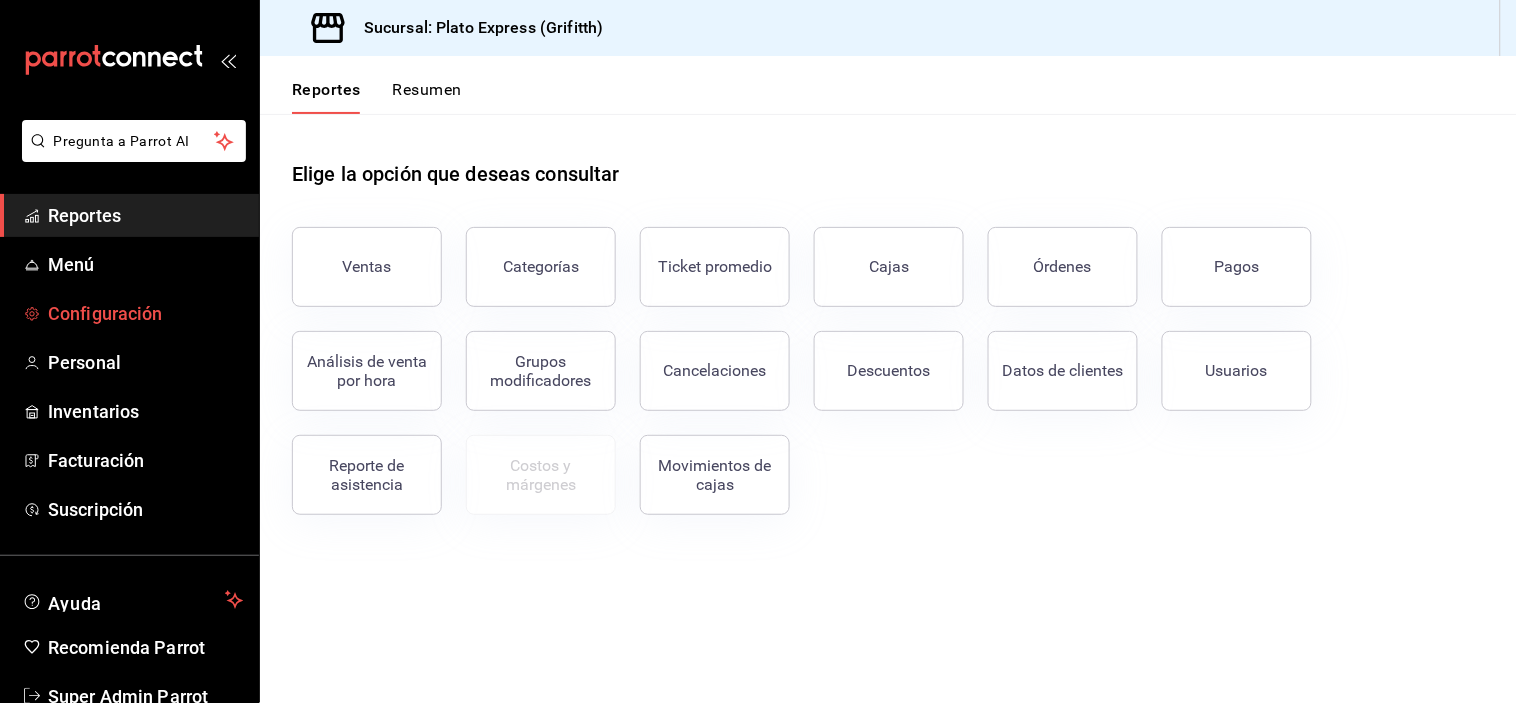 click on "Configuración" at bounding box center [145, 313] 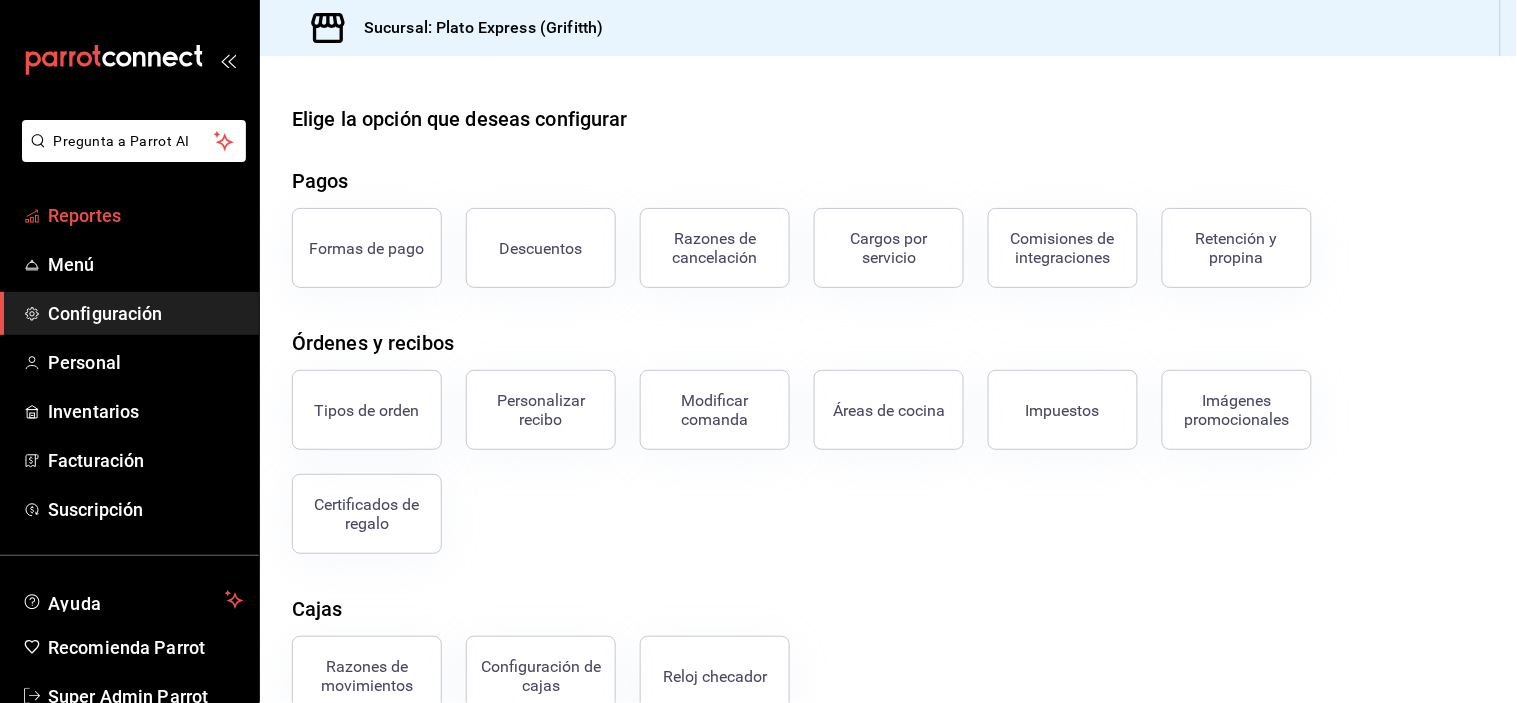 click on "Reportes" at bounding box center (145, 215) 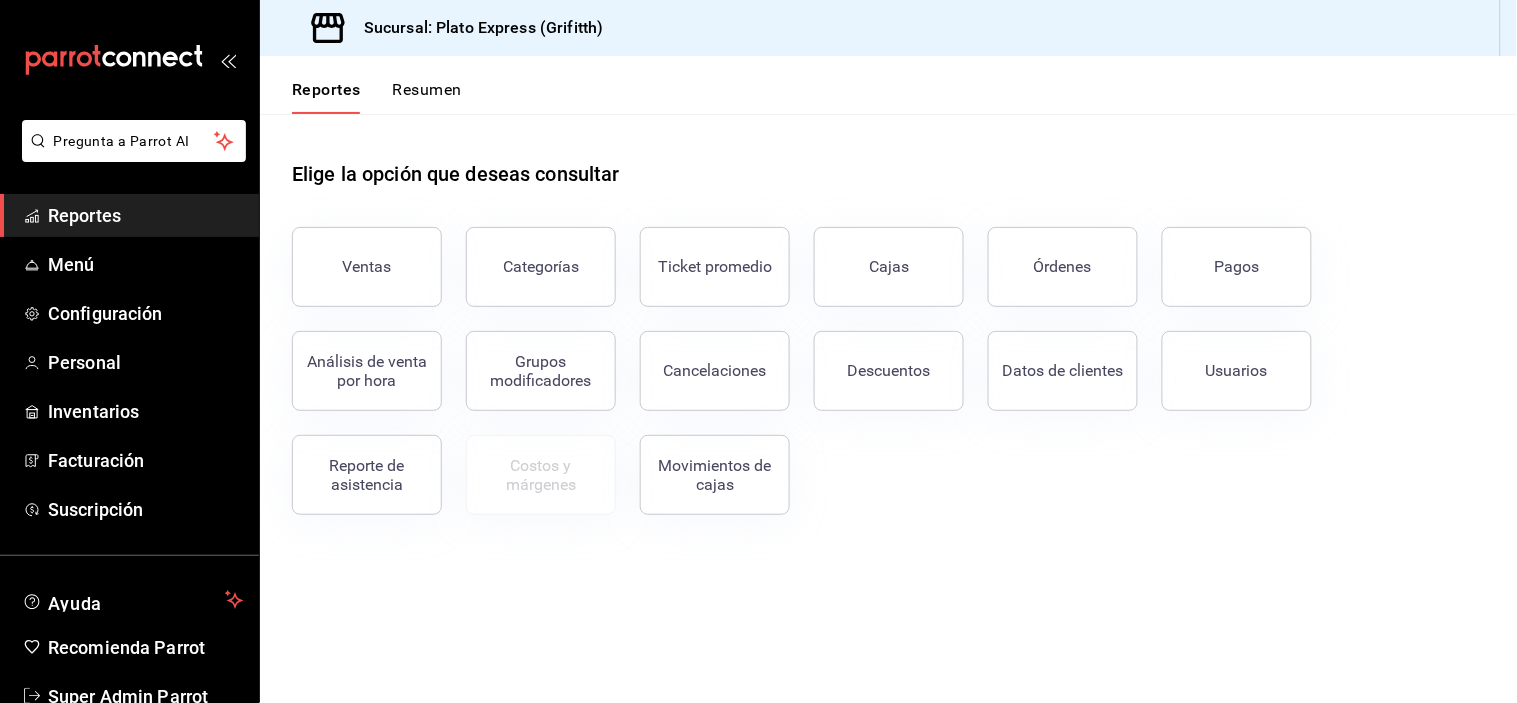 click on "Ventas" at bounding box center [367, 267] 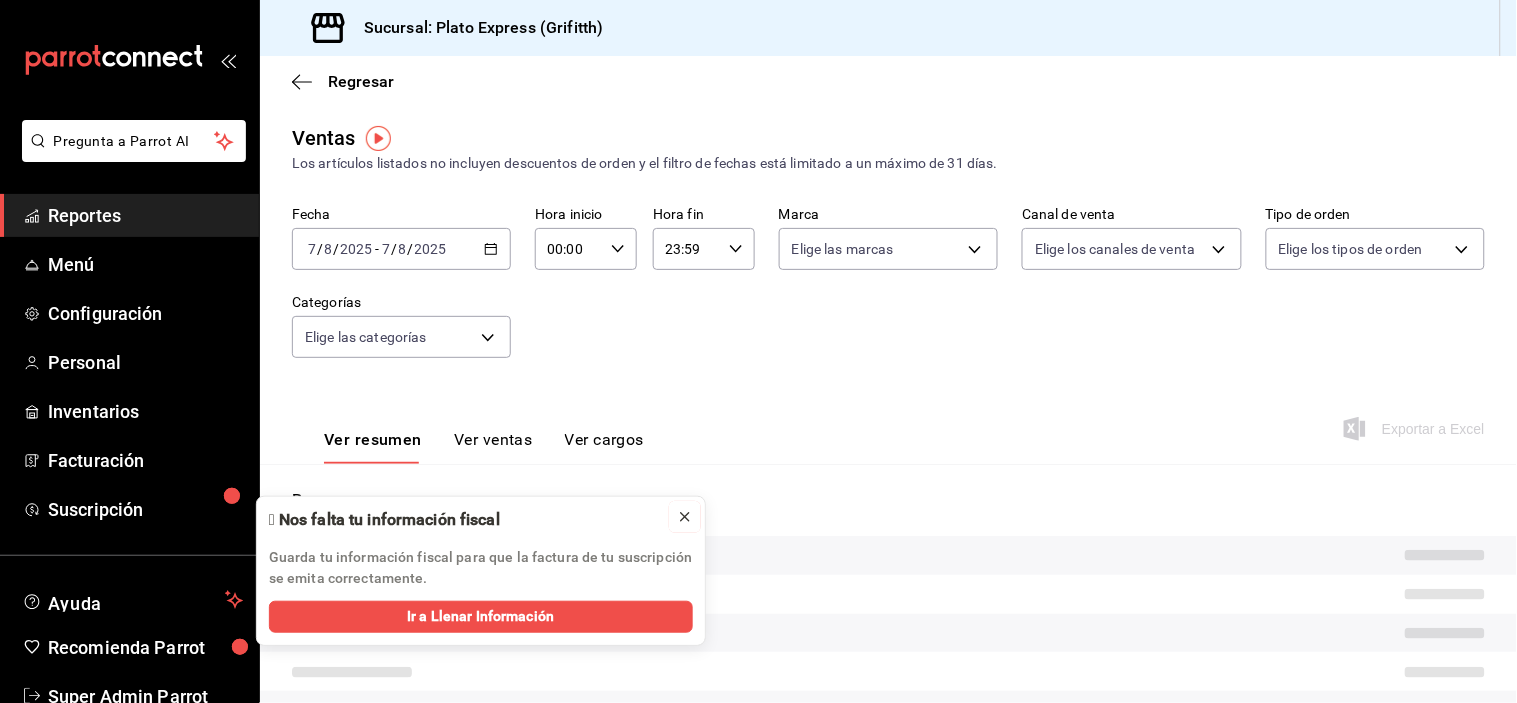 click 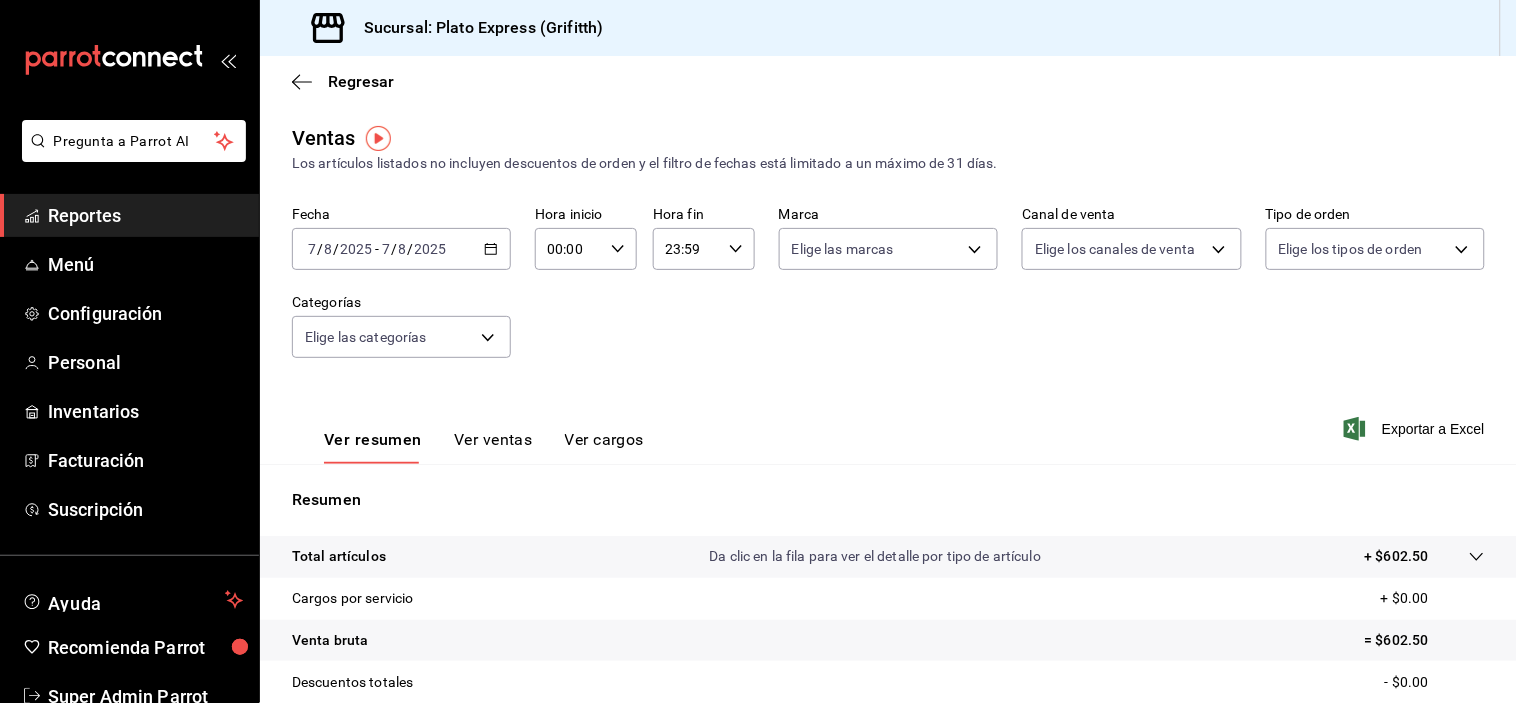 click 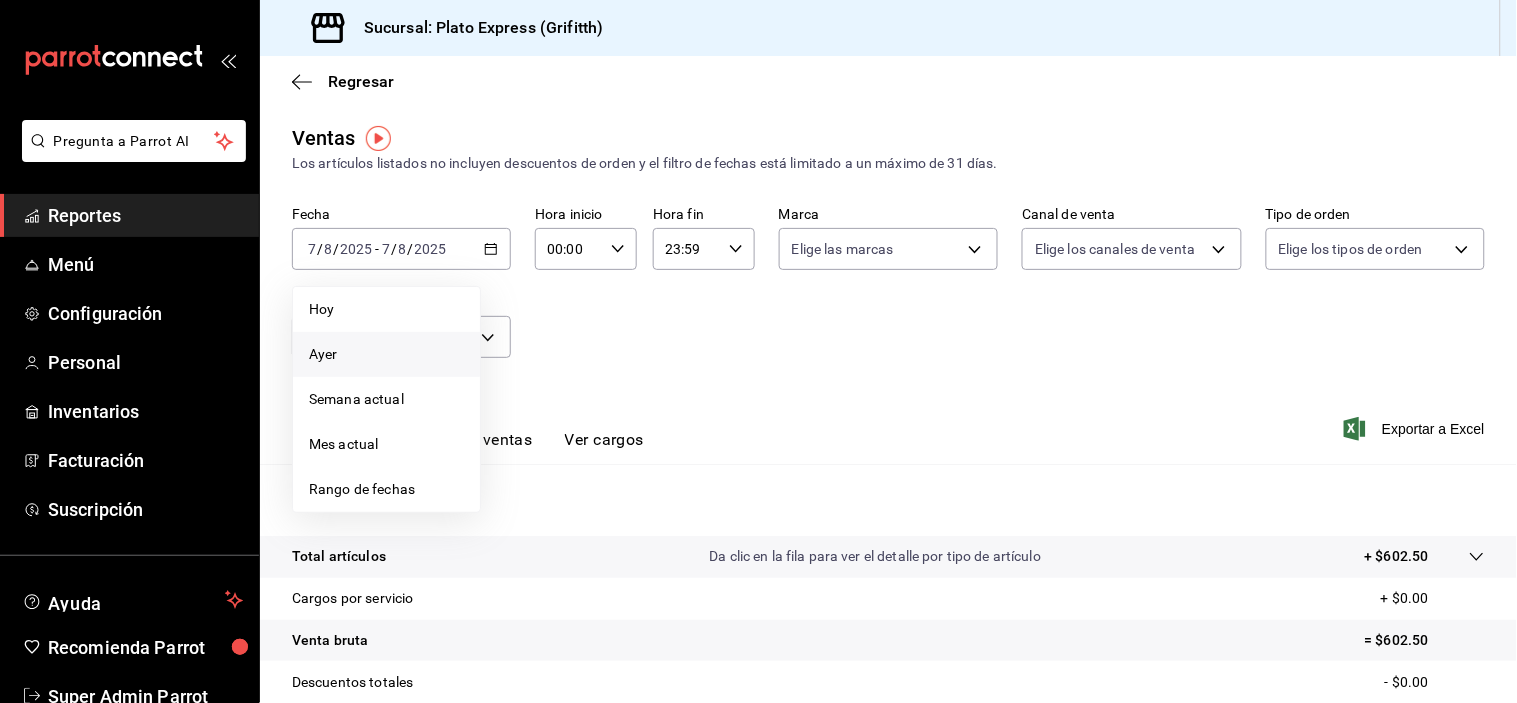 click on "Ayer" at bounding box center (386, 354) 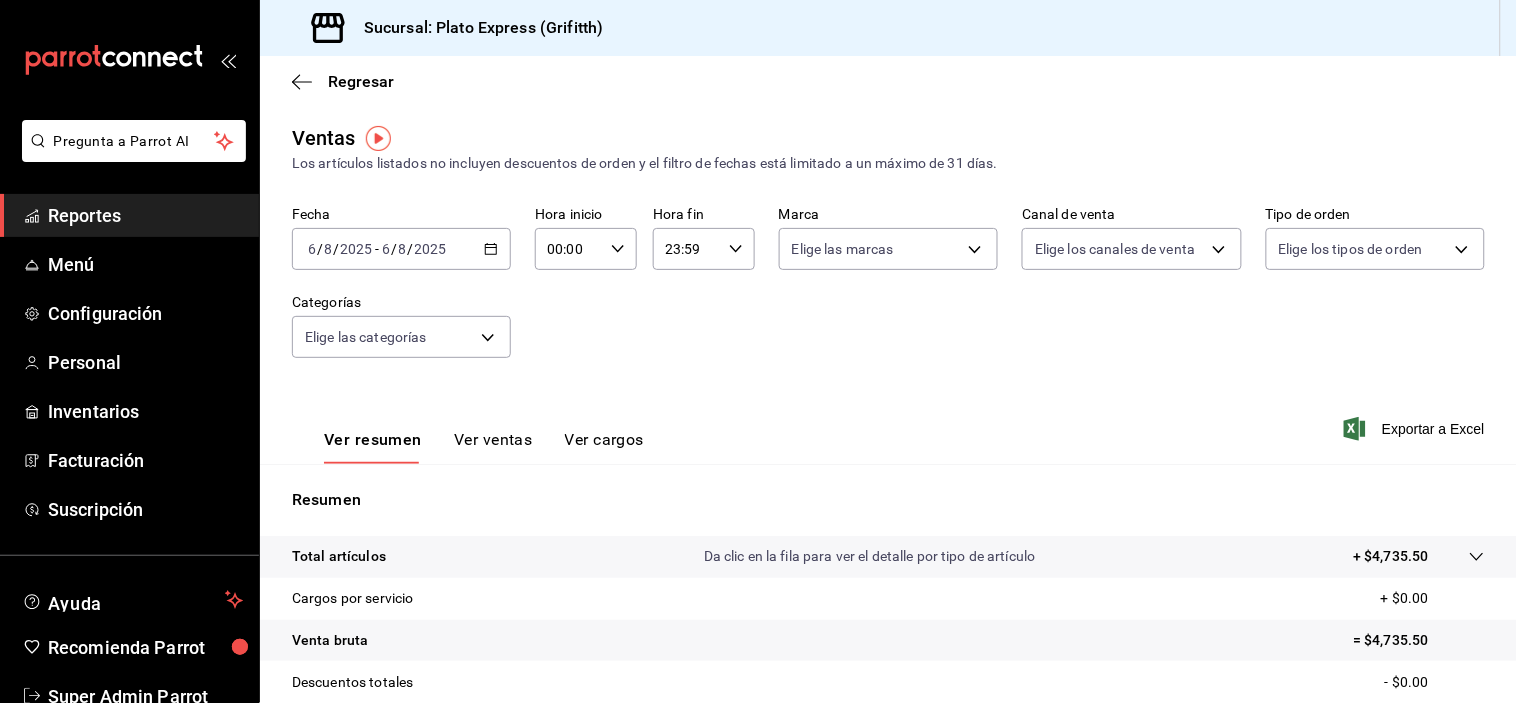 click on "00:00 Hora inicio" at bounding box center (586, 249) 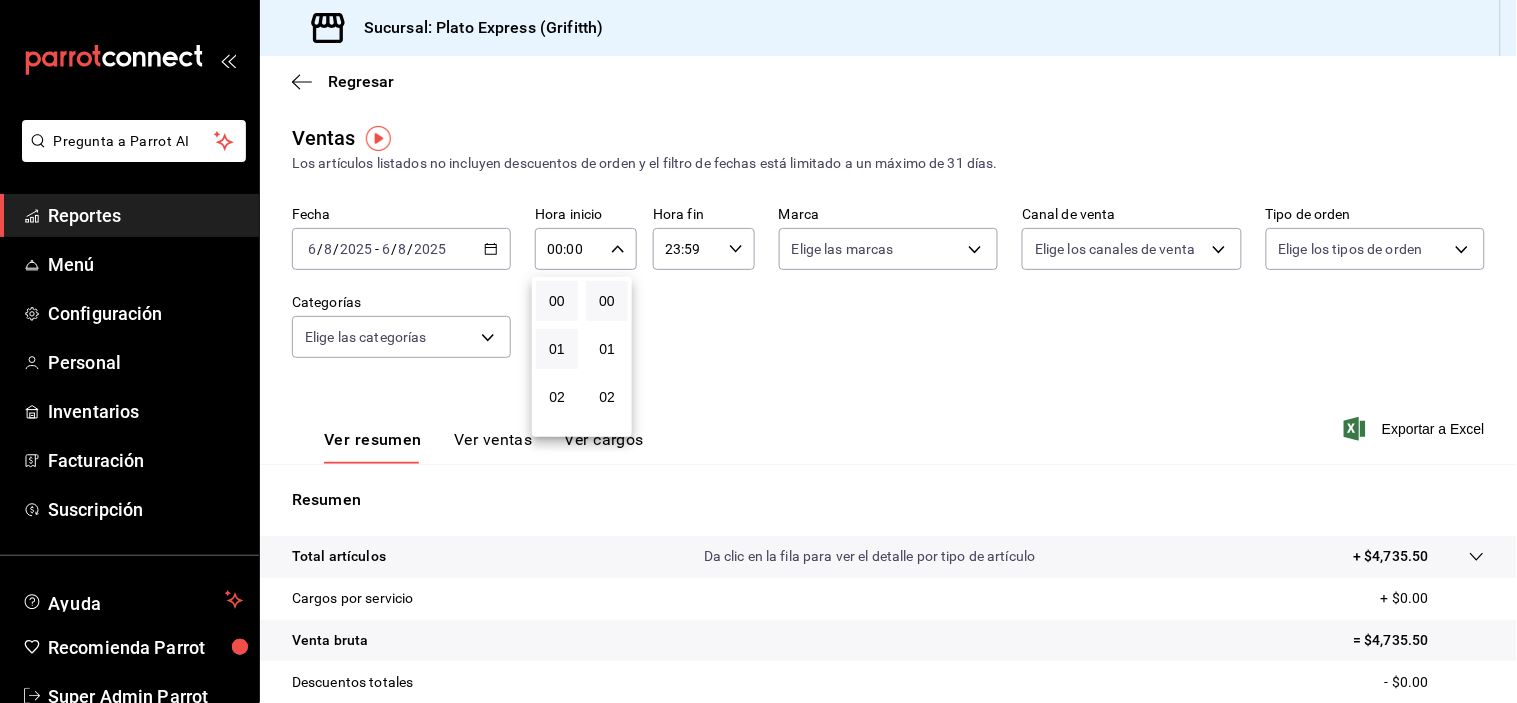 type 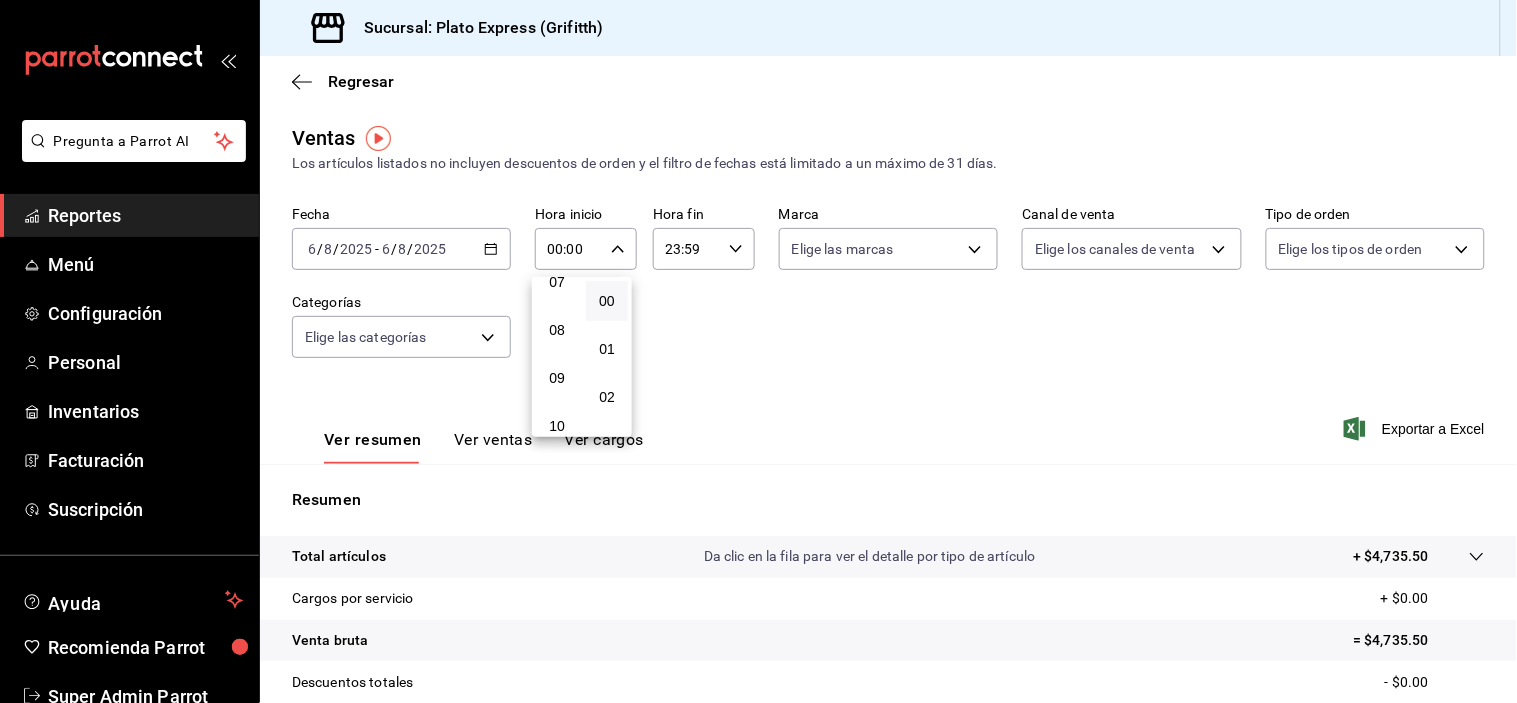 scroll, scrollTop: 400, scrollLeft: 0, axis: vertical 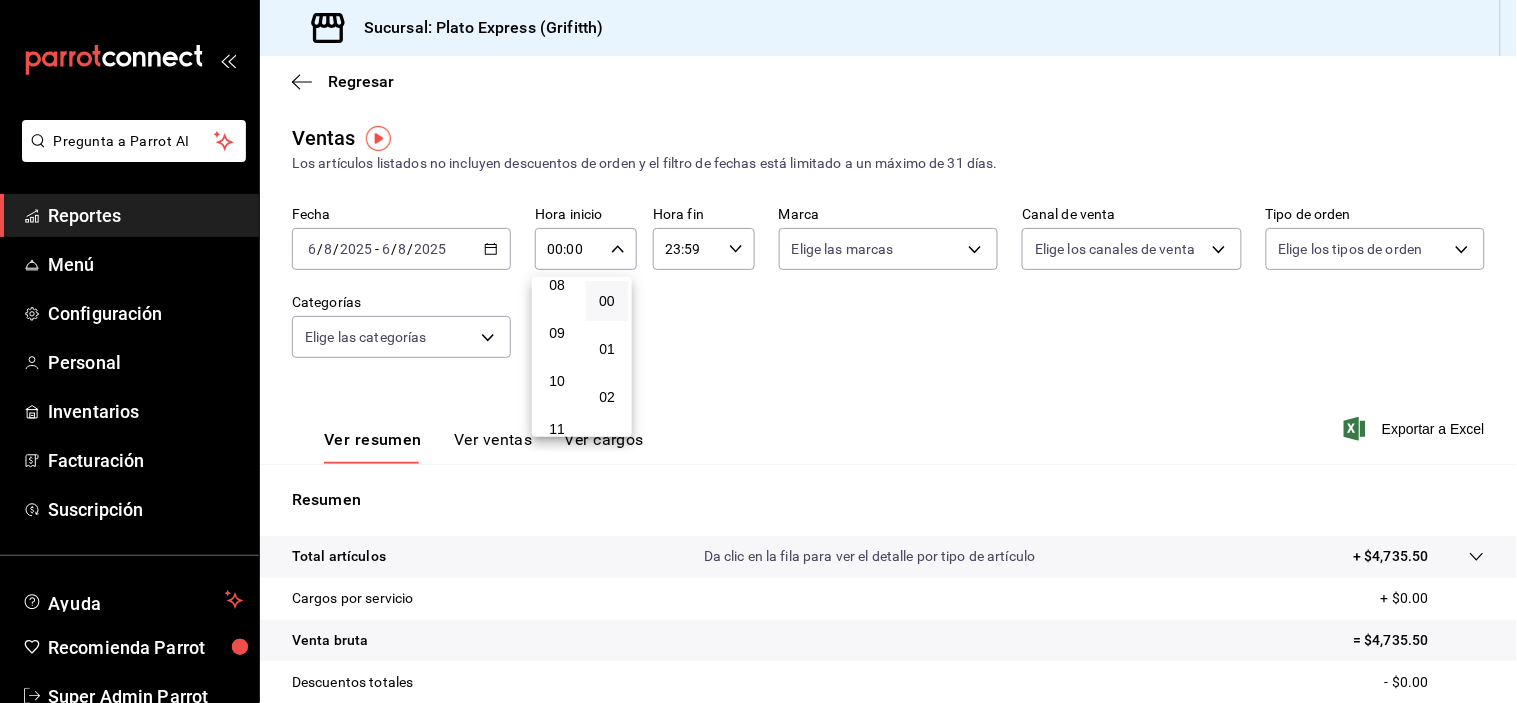 click on "09" at bounding box center [557, 333] 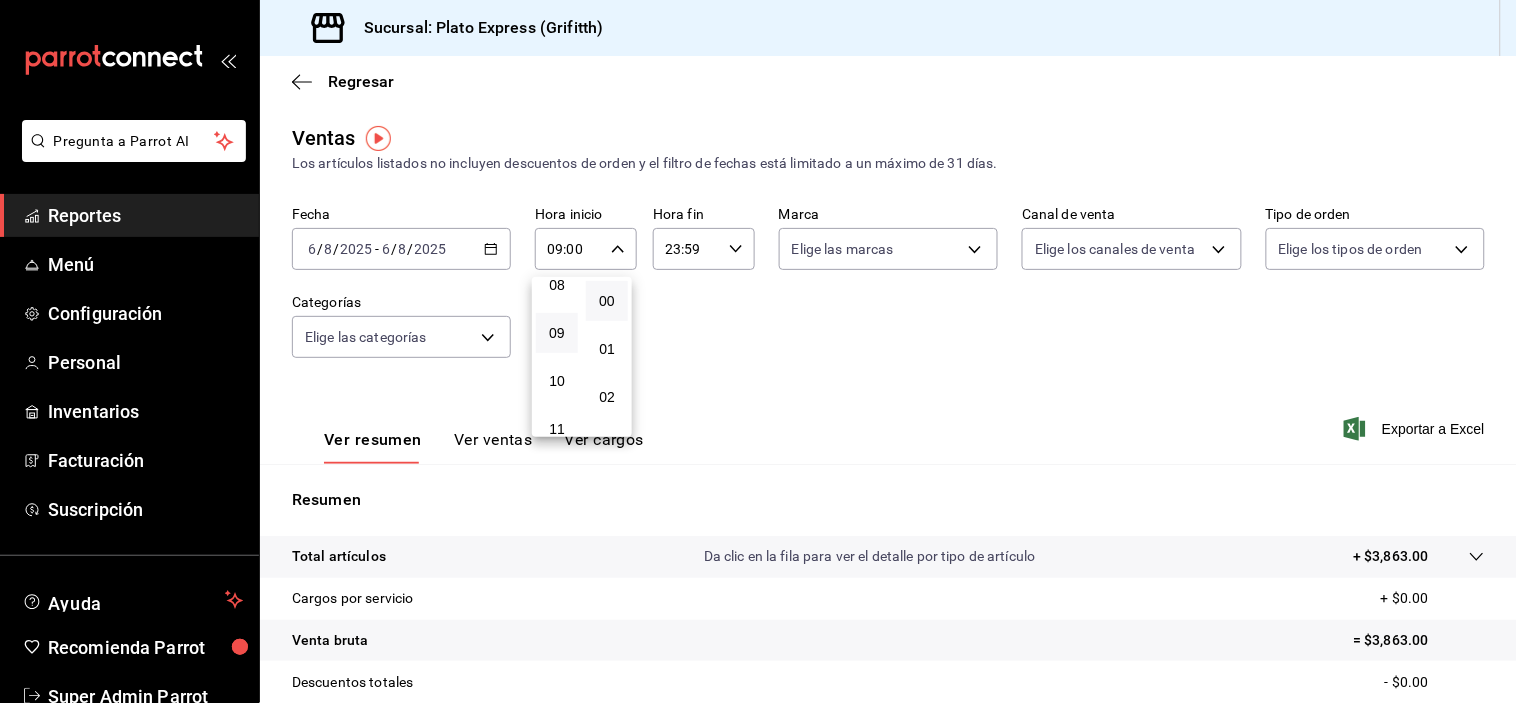 click at bounding box center (758, 351) 